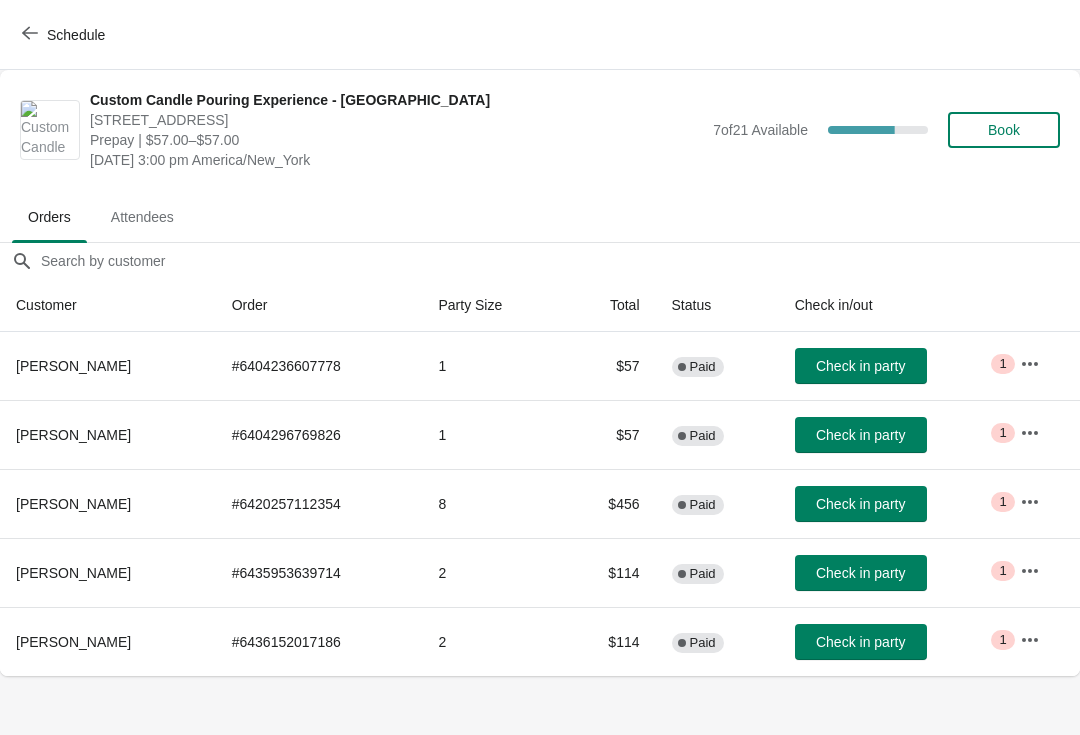 scroll, scrollTop: 0, scrollLeft: 0, axis: both 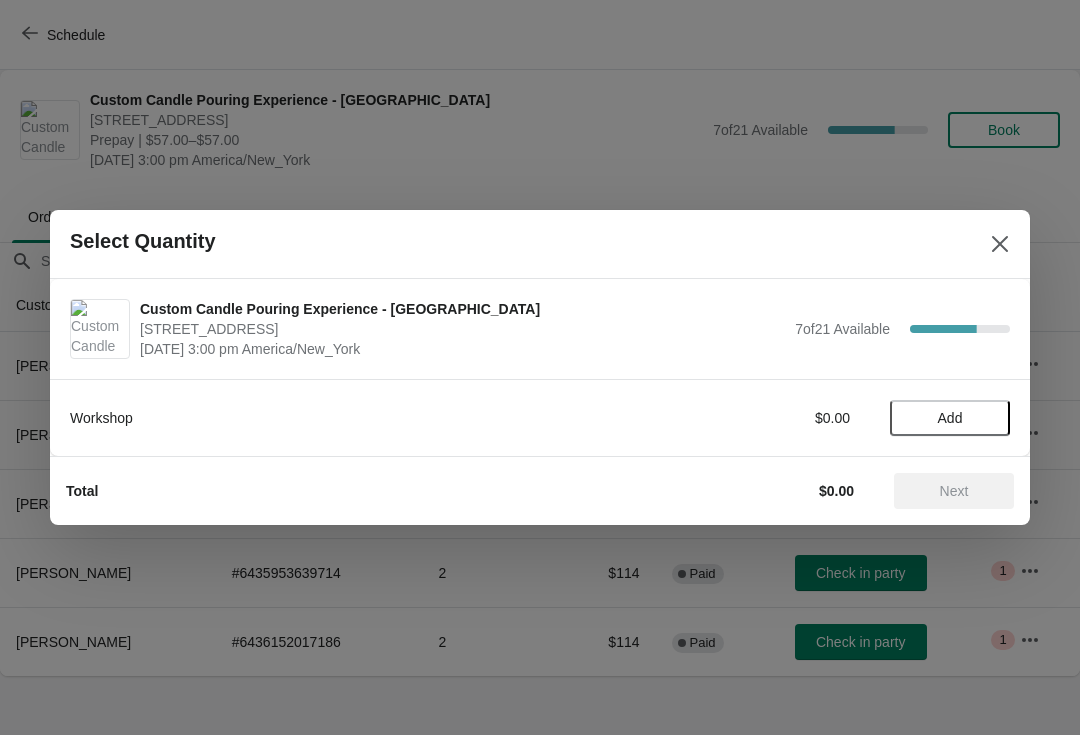 click on "Add" at bounding box center (950, 418) 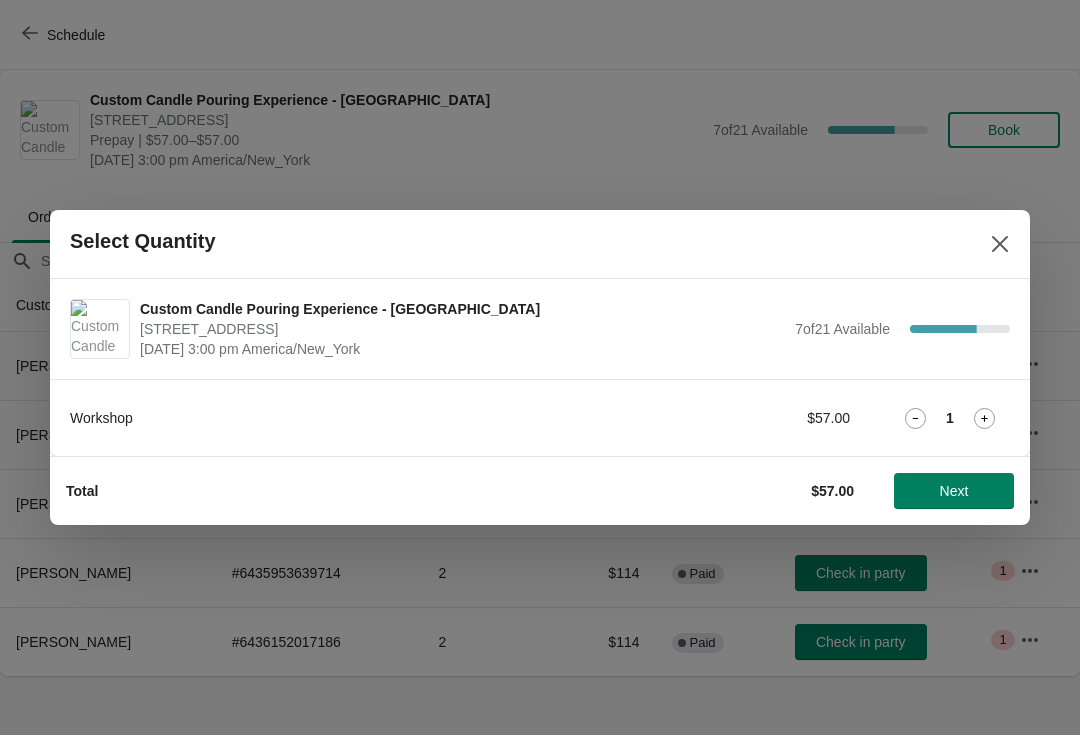 click 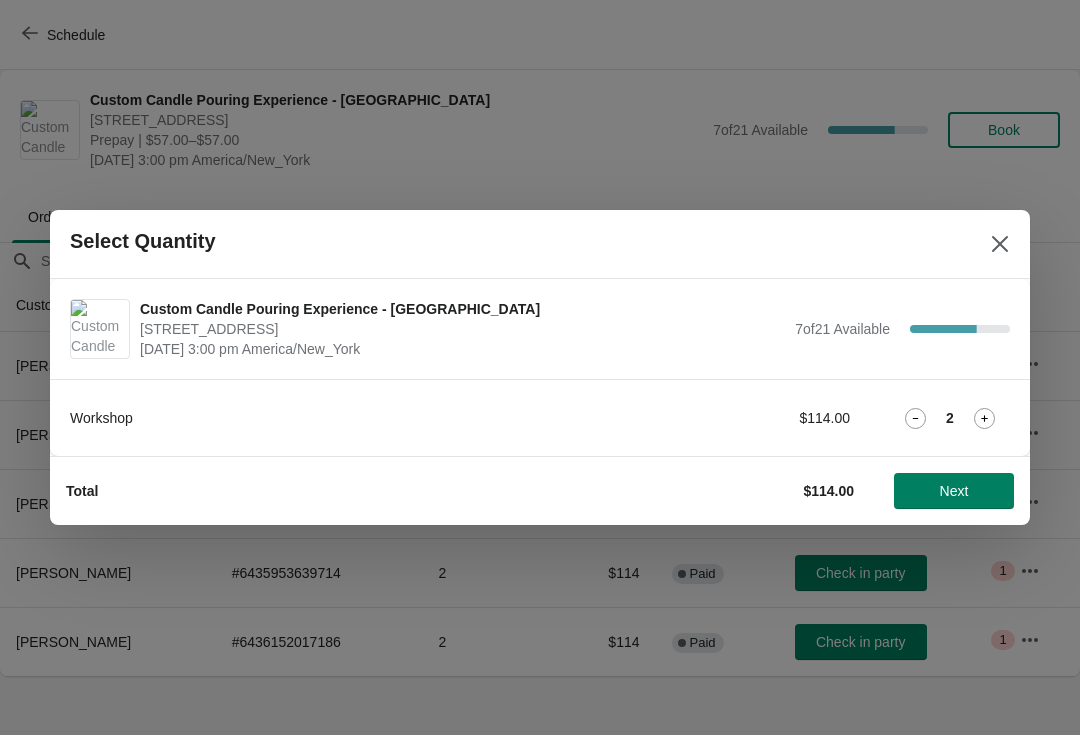 click on "Next" at bounding box center [954, 491] 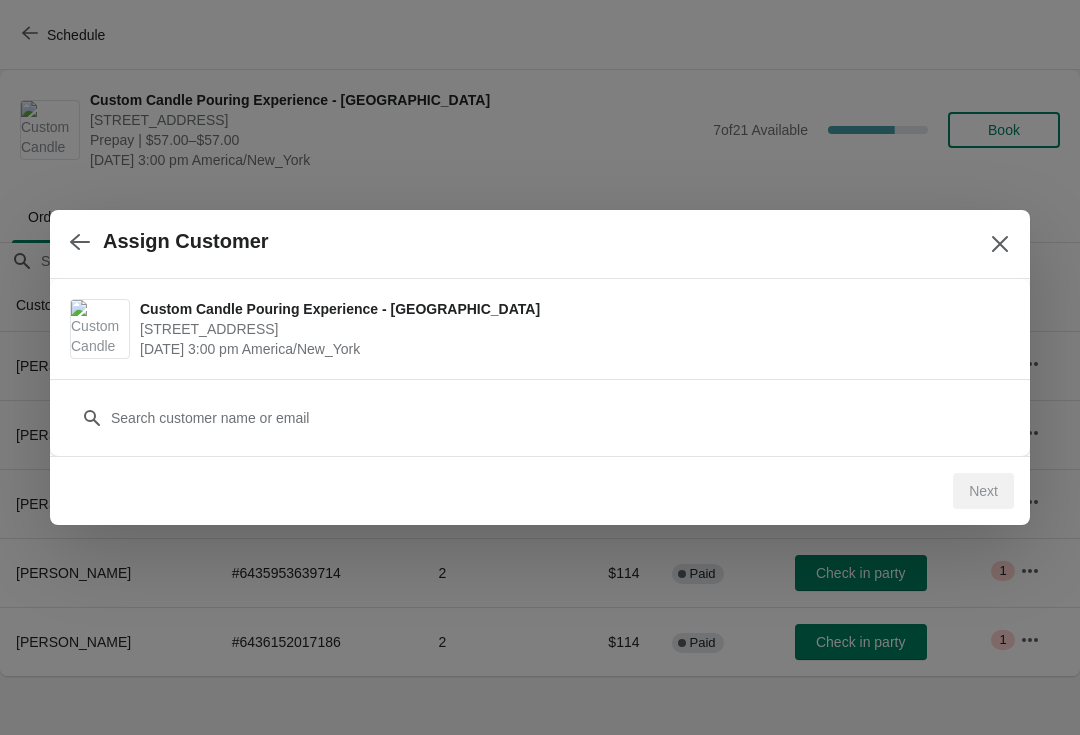 click on "Customer" at bounding box center (540, 408) 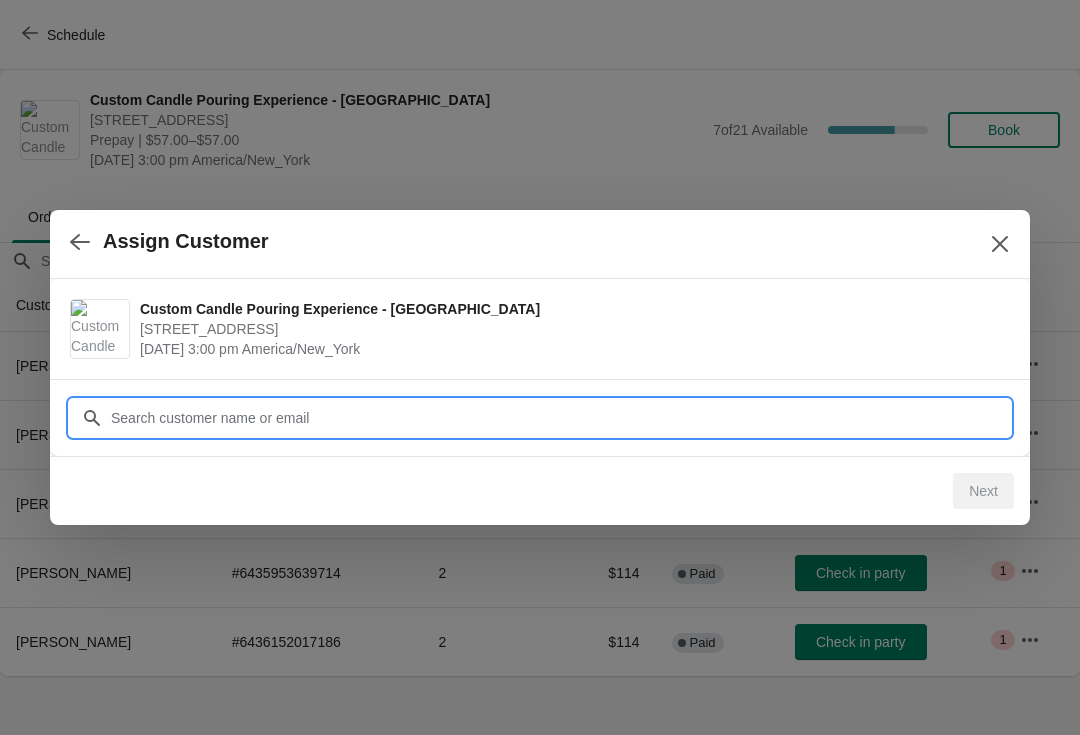 click on "Customer" at bounding box center [560, 418] 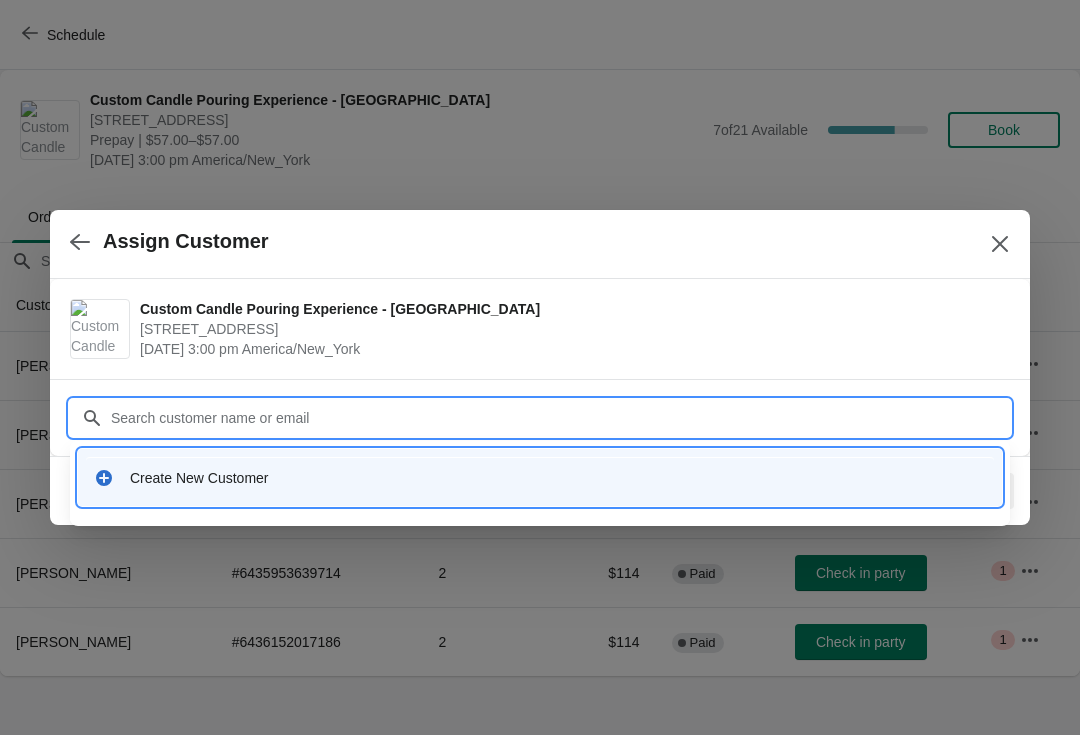 click on "Create New Customer" at bounding box center (558, 478) 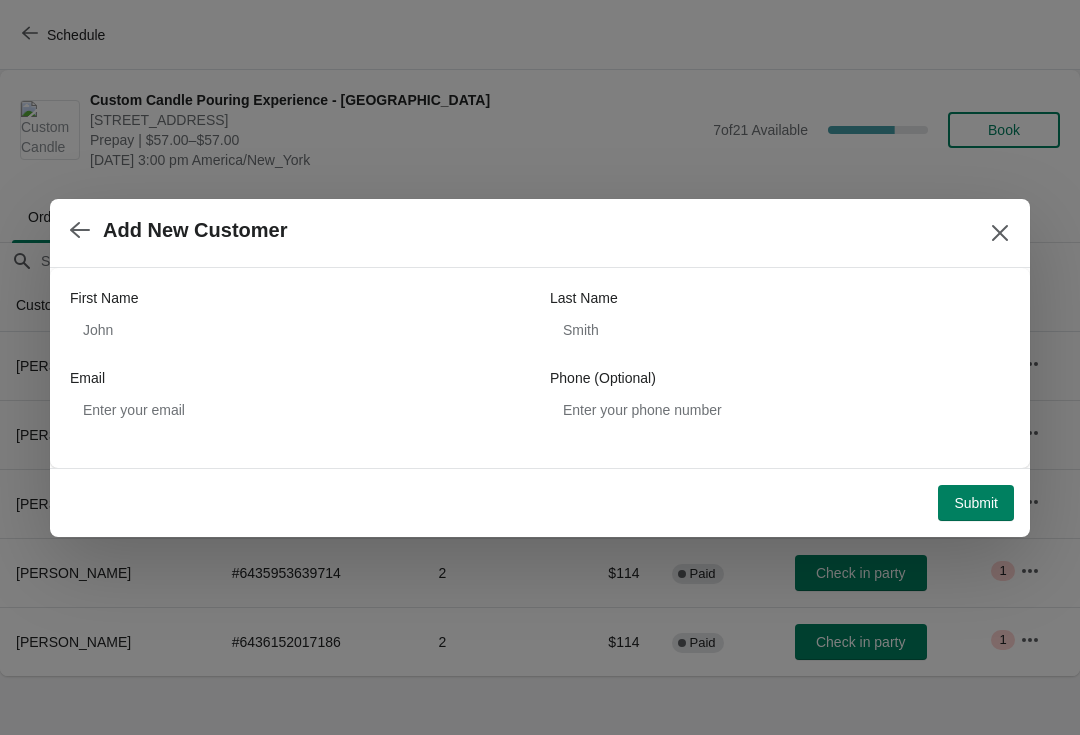 click on "First Name" at bounding box center [300, 298] 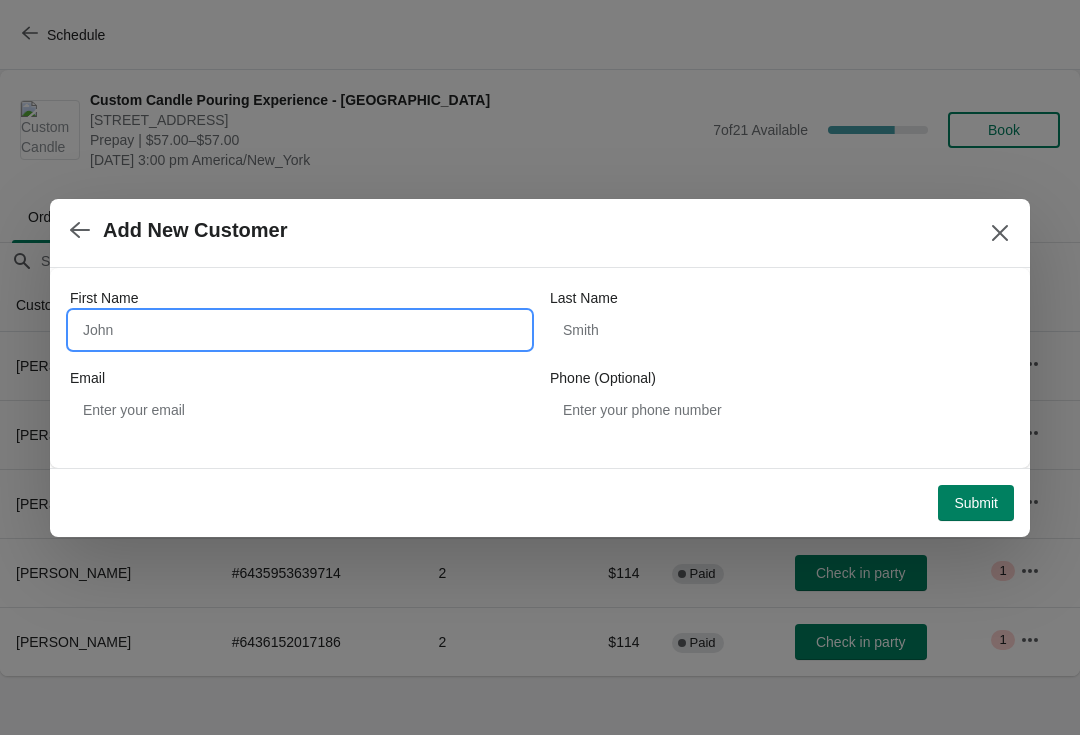 click on "First Name" at bounding box center [300, 330] 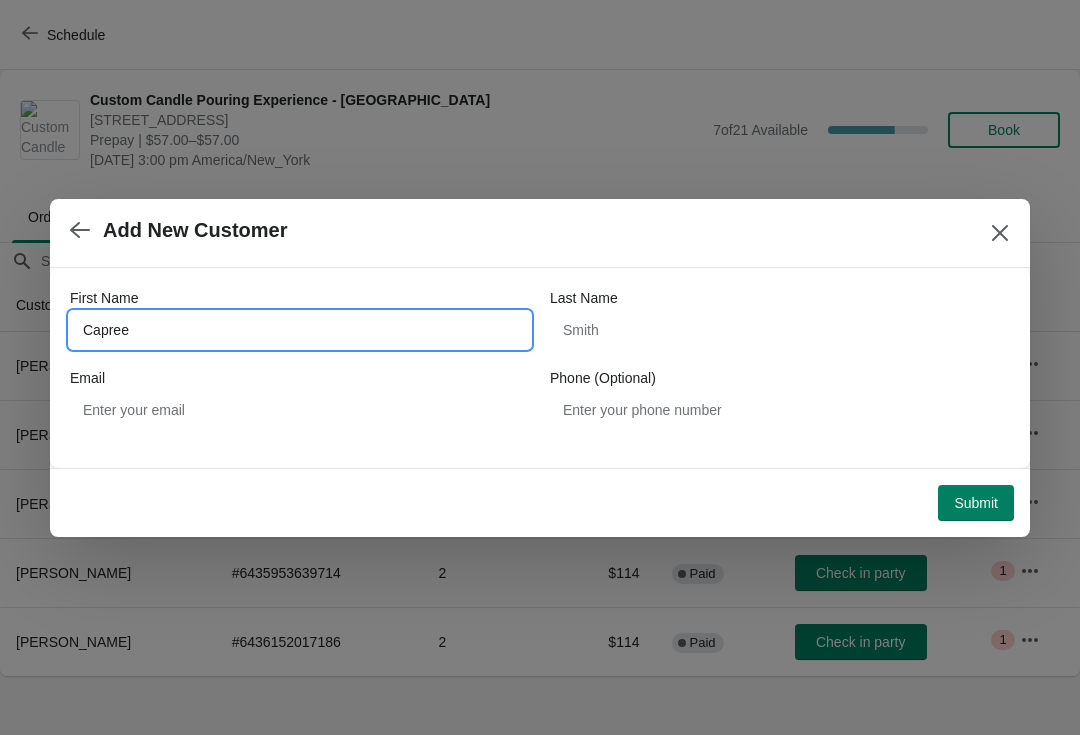 type on "Capree" 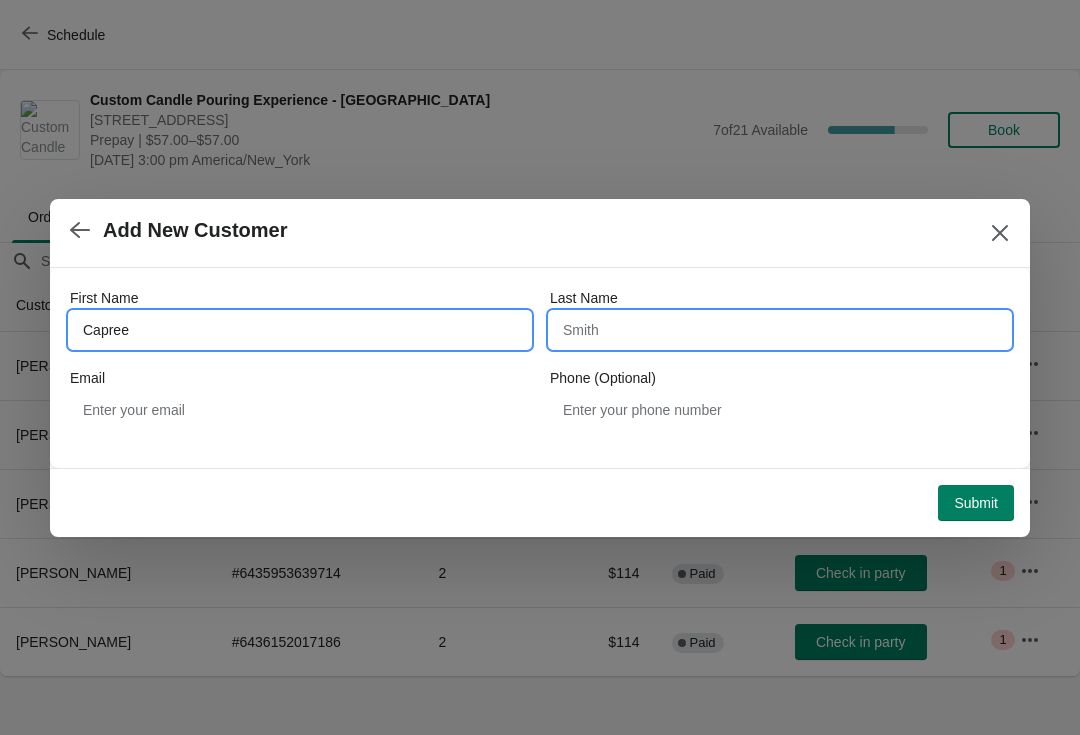 click on "Last Name" at bounding box center (780, 330) 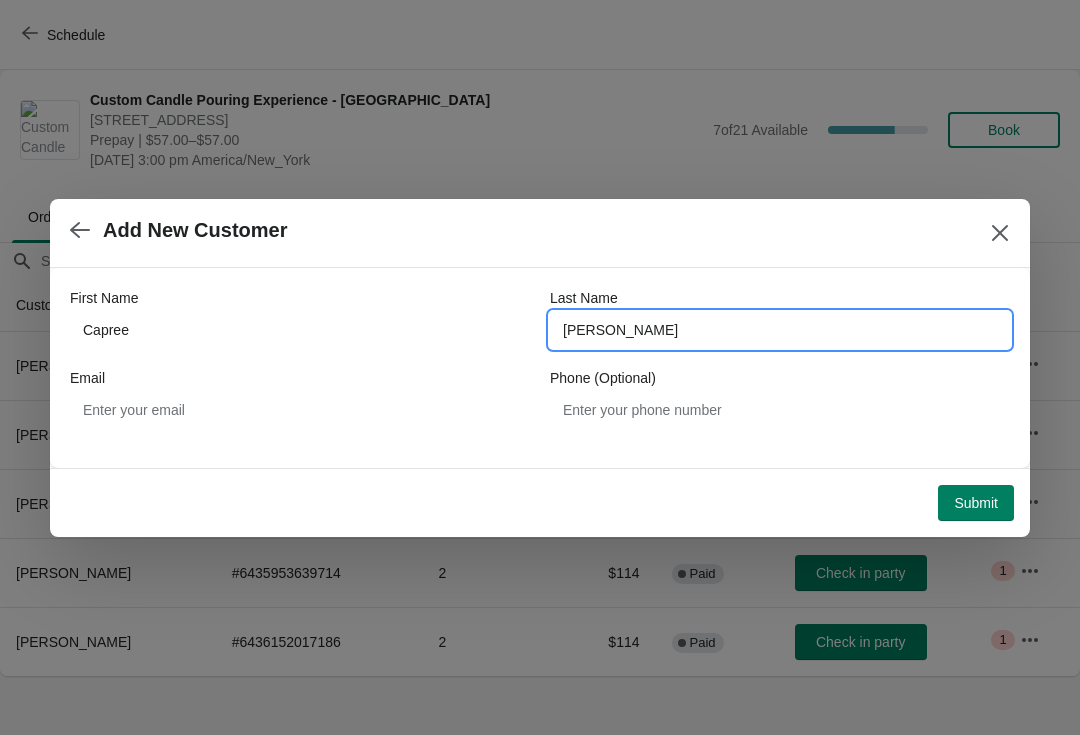 type on "Douglas" 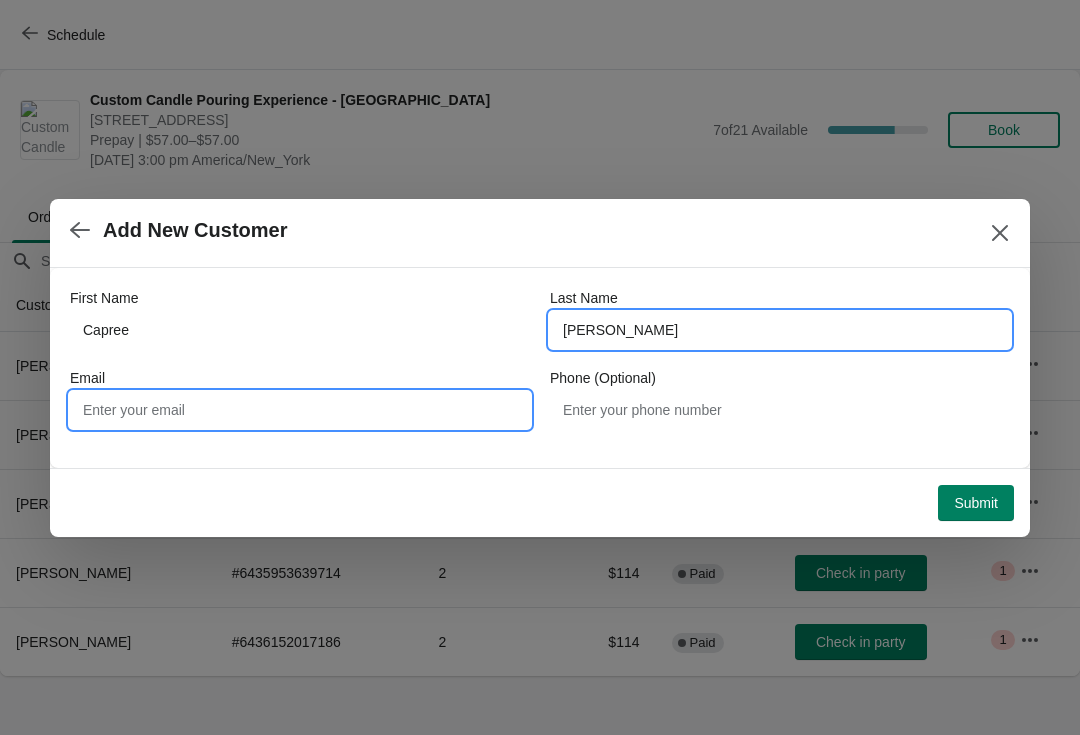 click on "Email" at bounding box center (300, 410) 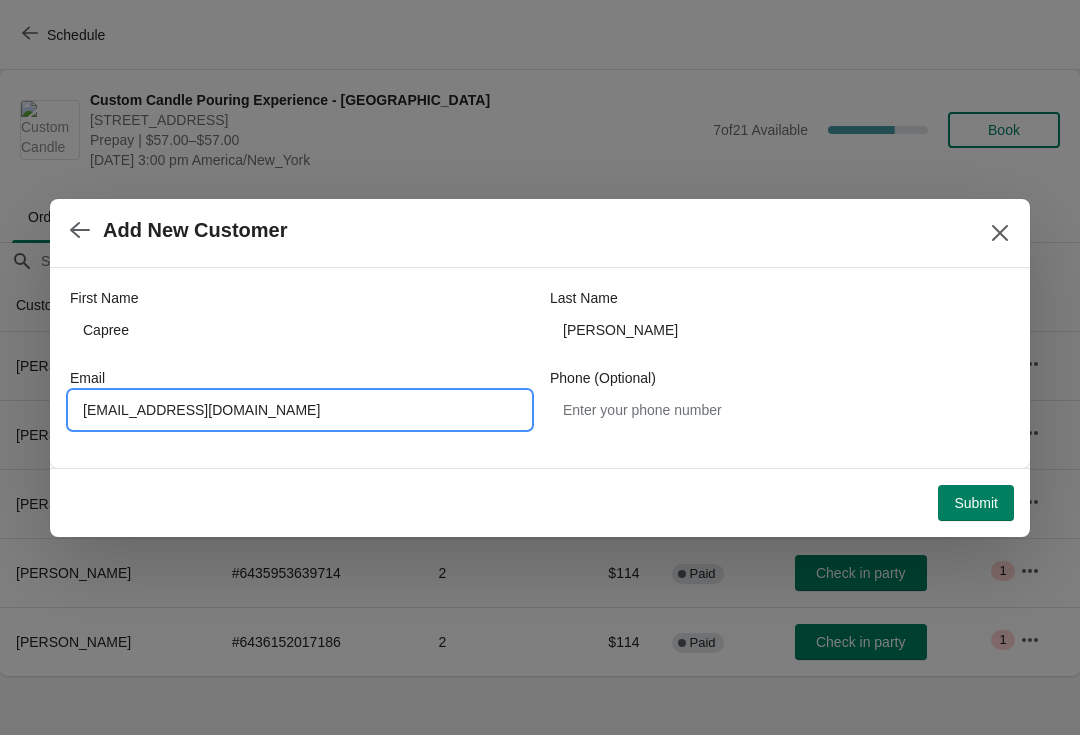 type on "anyae18@gmail.com" 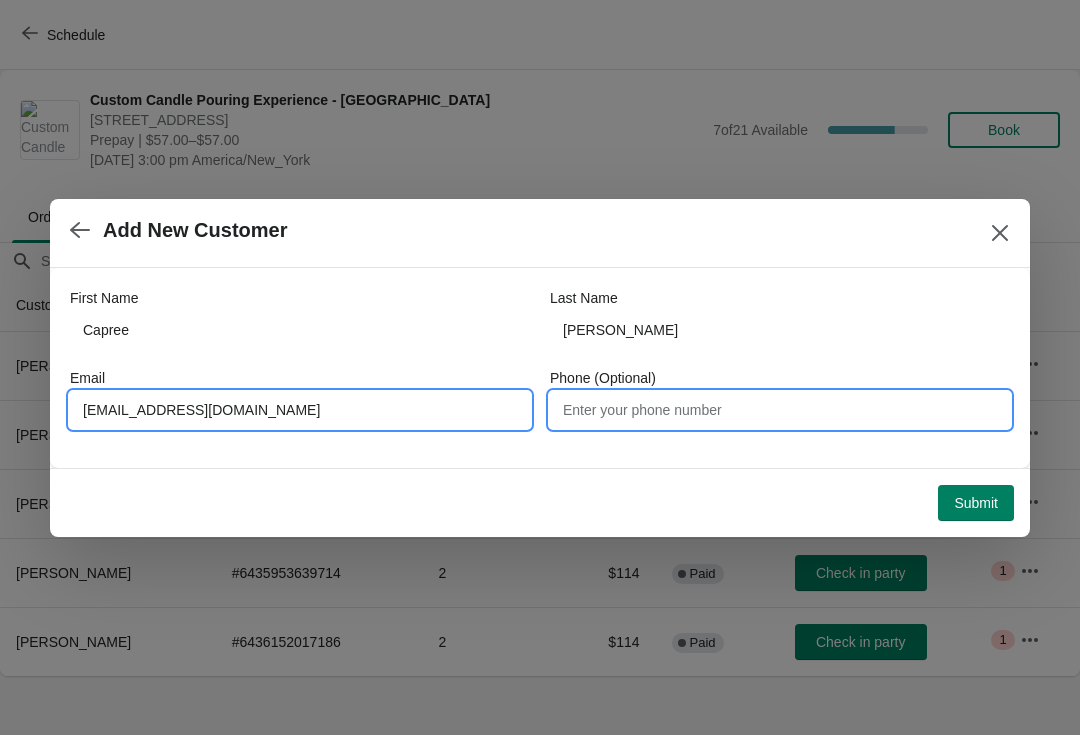 click on "Phone (Optional)" at bounding box center [780, 410] 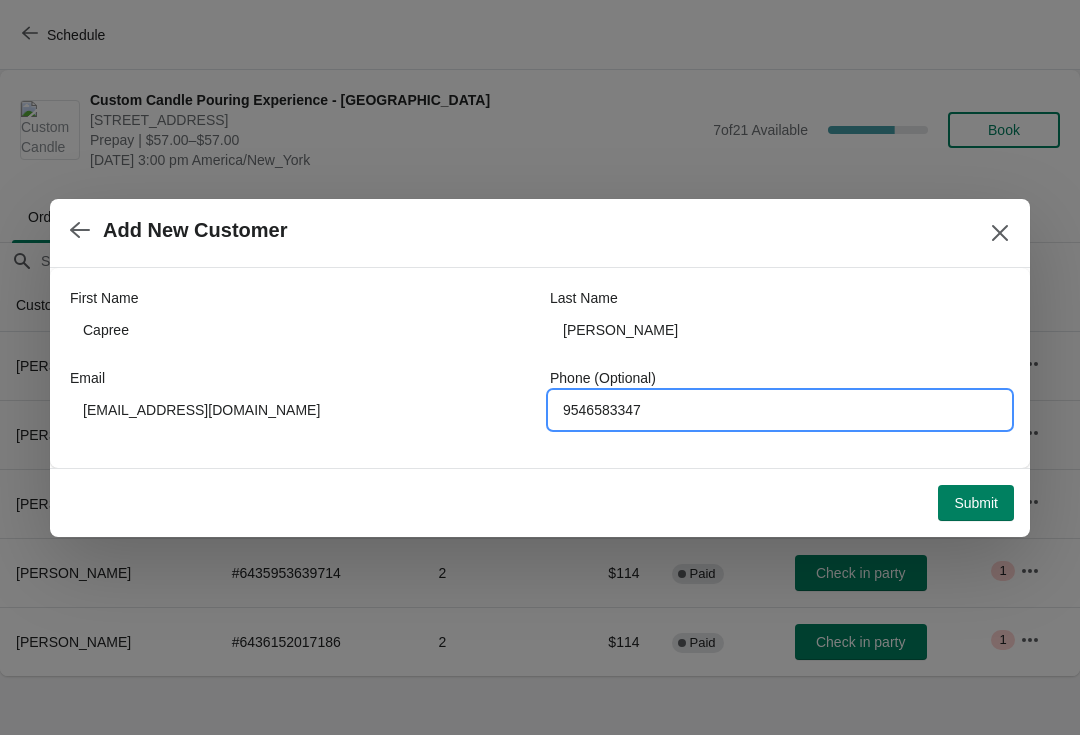 type on "9546583347" 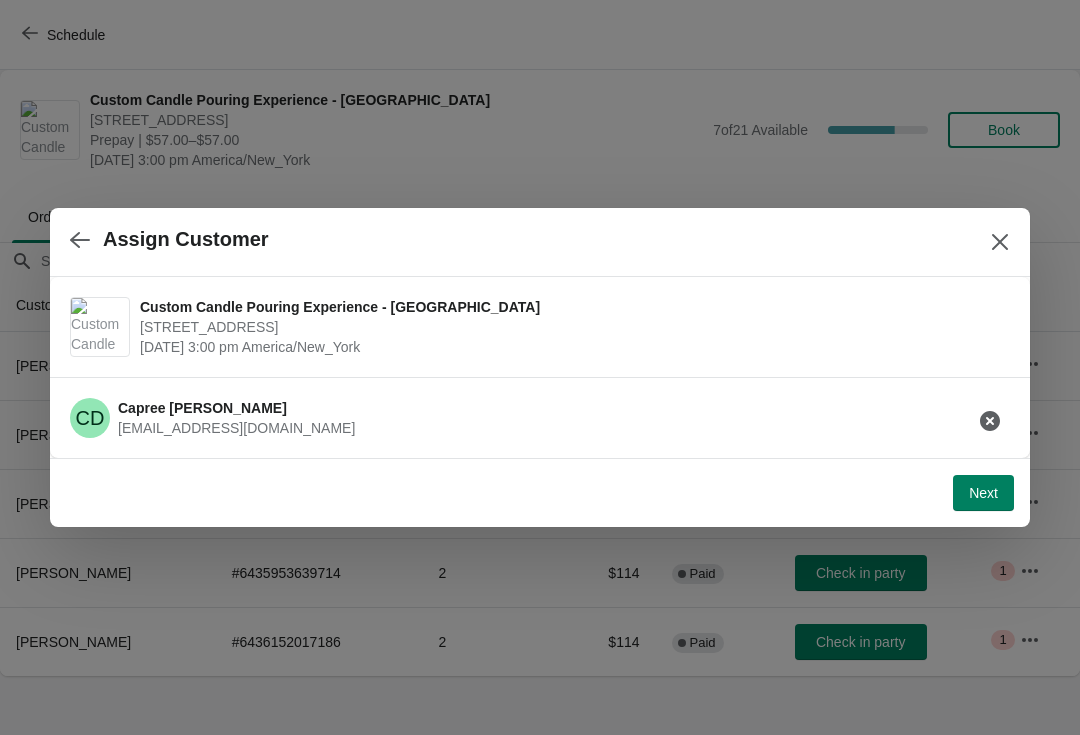 click on "Next" at bounding box center [983, 493] 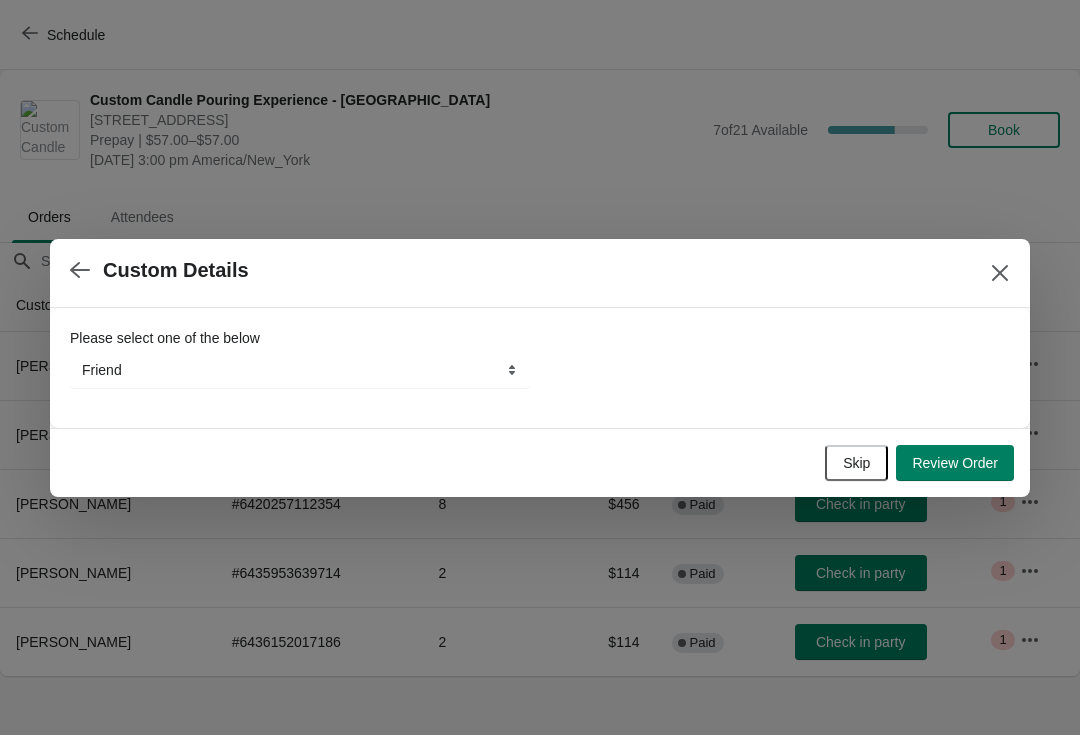 click on "Skip" at bounding box center [856, 463] 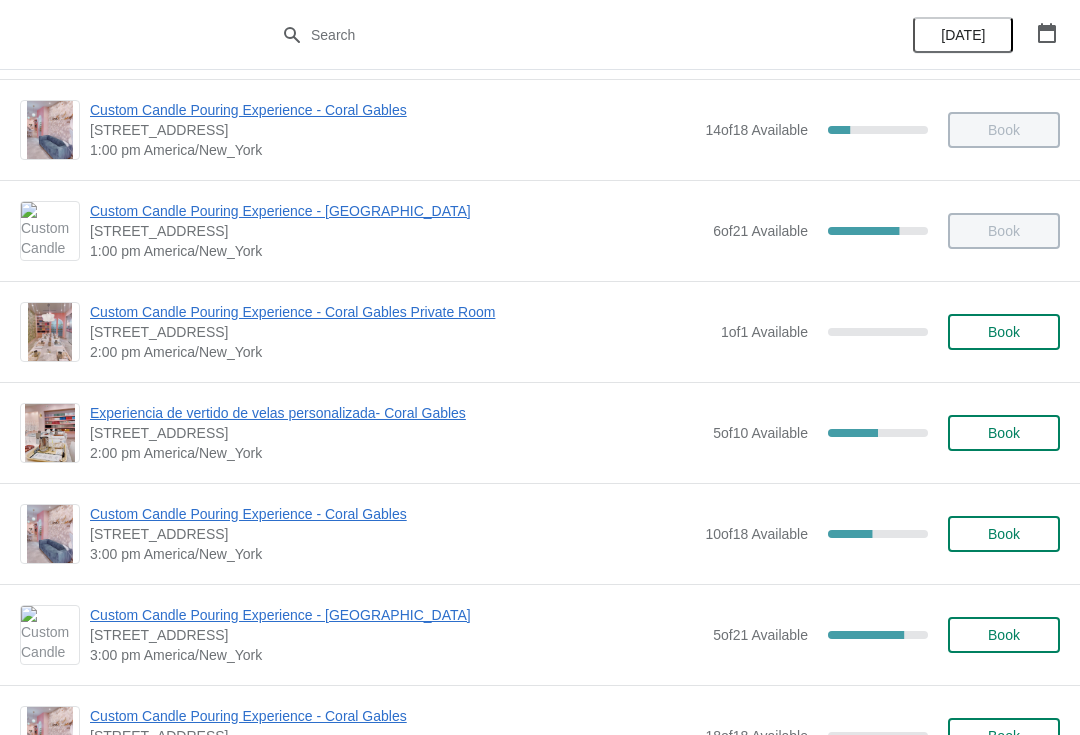 scroll, scrollTop: 536, scrollLeft: 0, axis: vertical 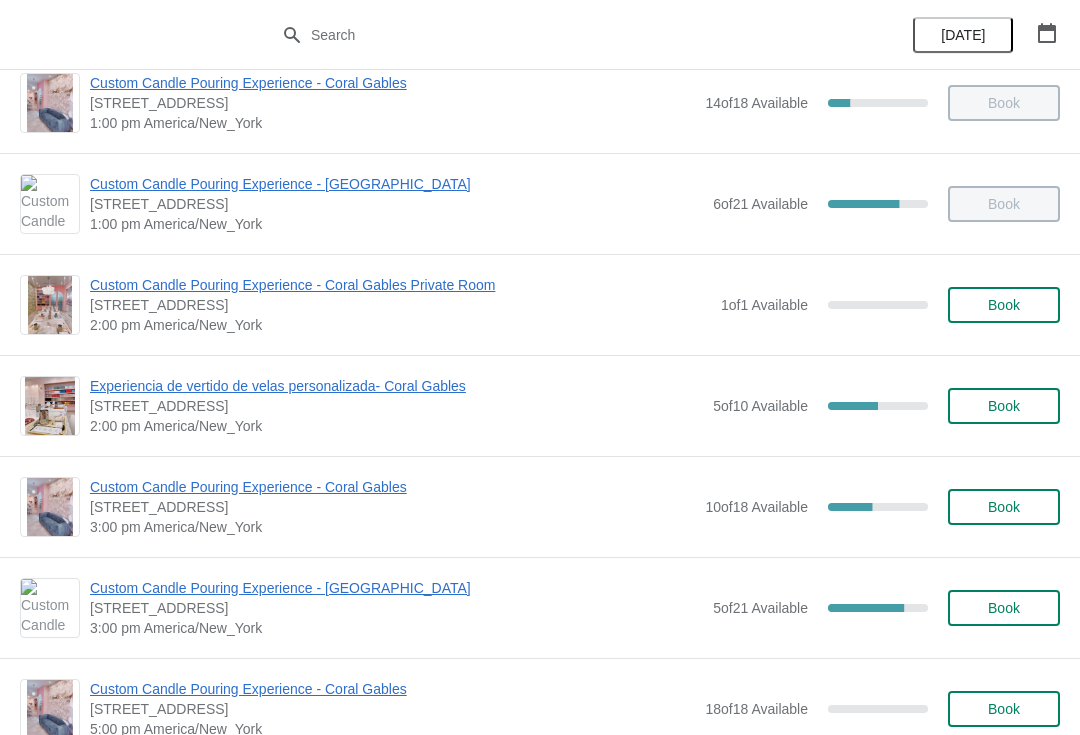 click on "Custom Candle Pouring Experience -  [GEOGRAPHIC_DATA]" at bounding box center [396, 588] 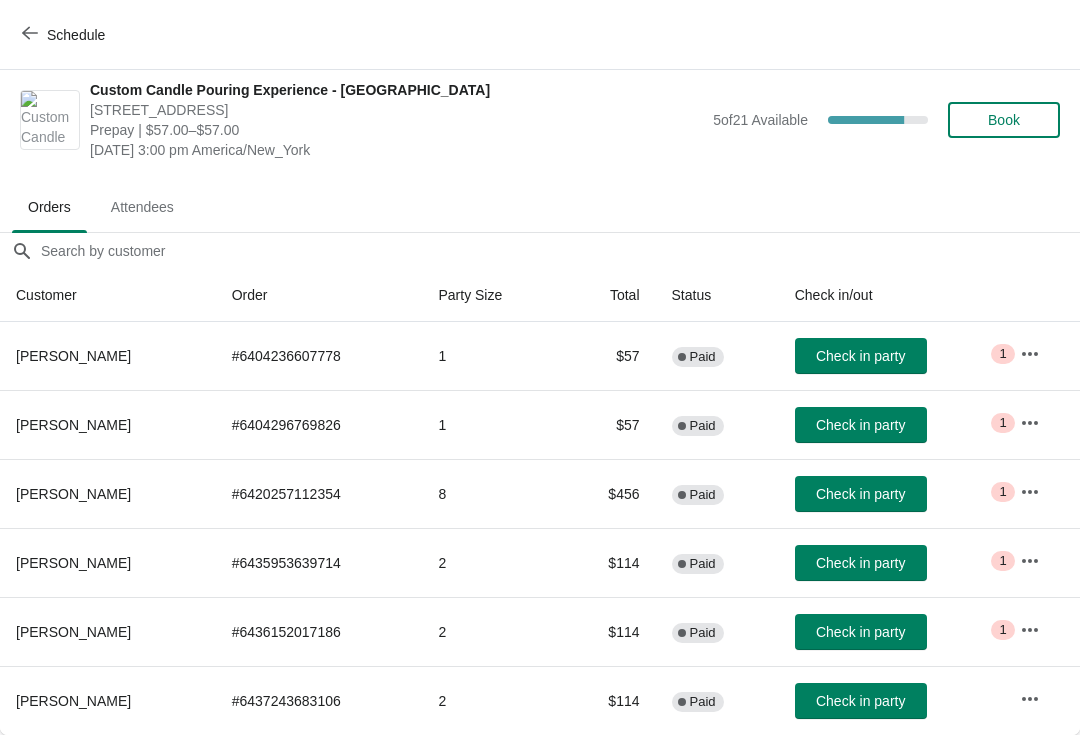 scroll, scrollTop: 10, scrollLeft: 0, axis: vertical 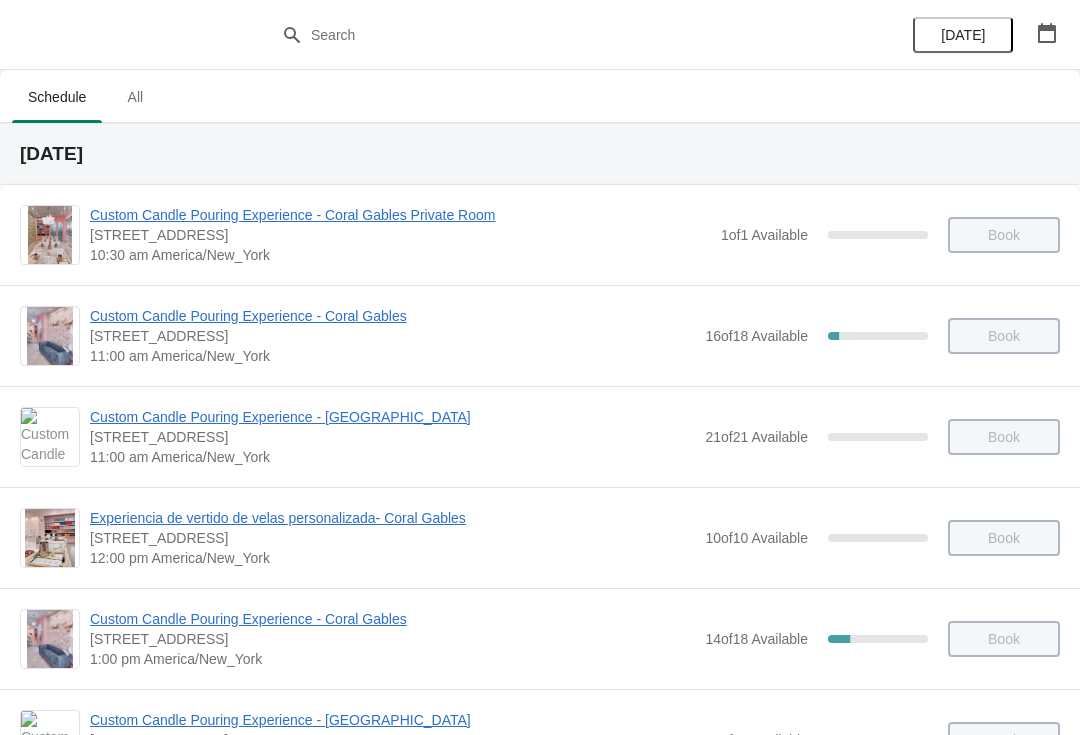 click on "[DATE]" at bounding box center (540, 154) 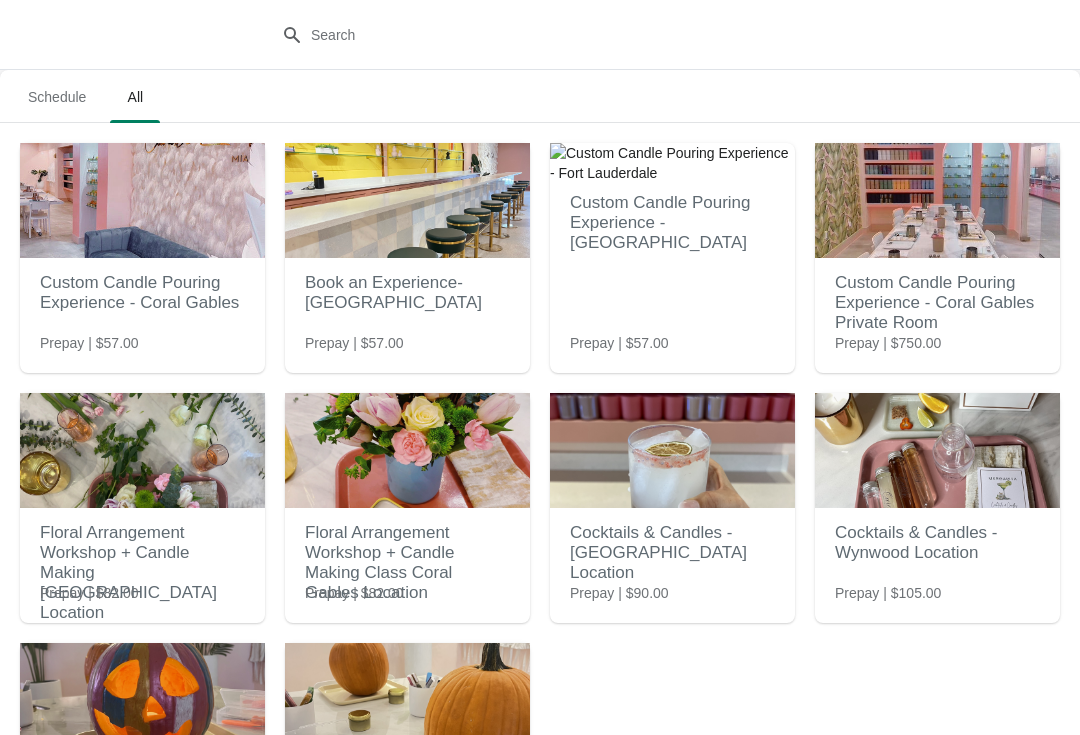 click on "Custom Candle Pouring Experience -  [GEOGRAPHIC_DATA]" at bounding box center (672, 223) 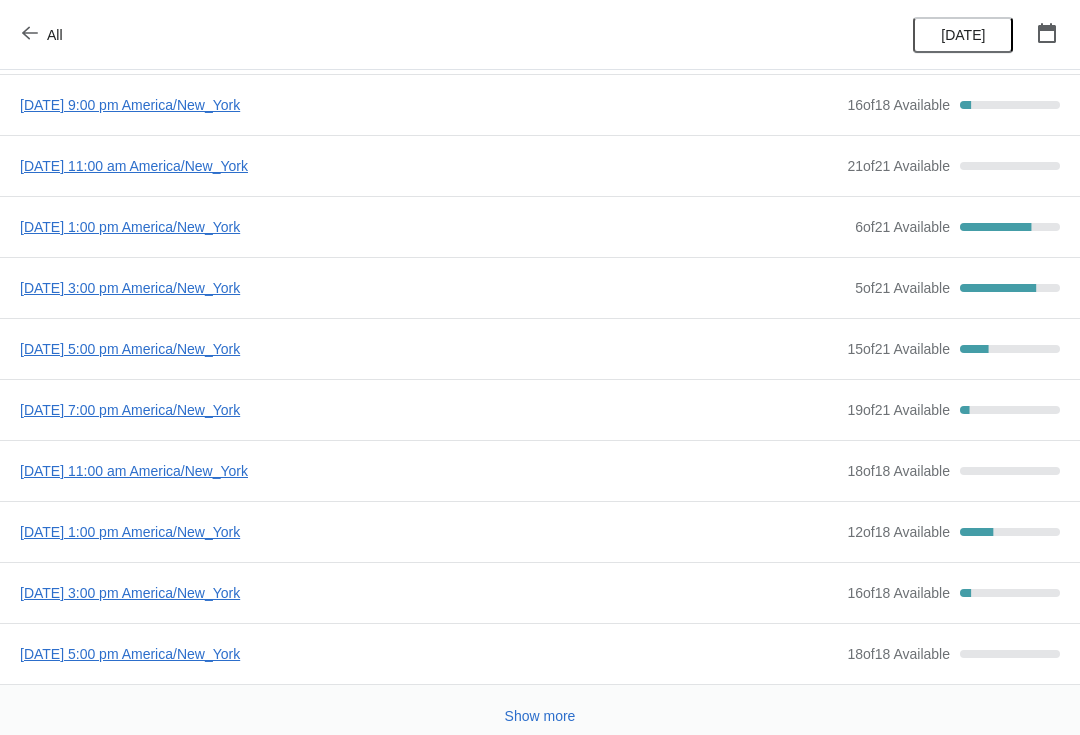 scroll, scrollTop: 99, scrollLeft: 0, axis: vertical 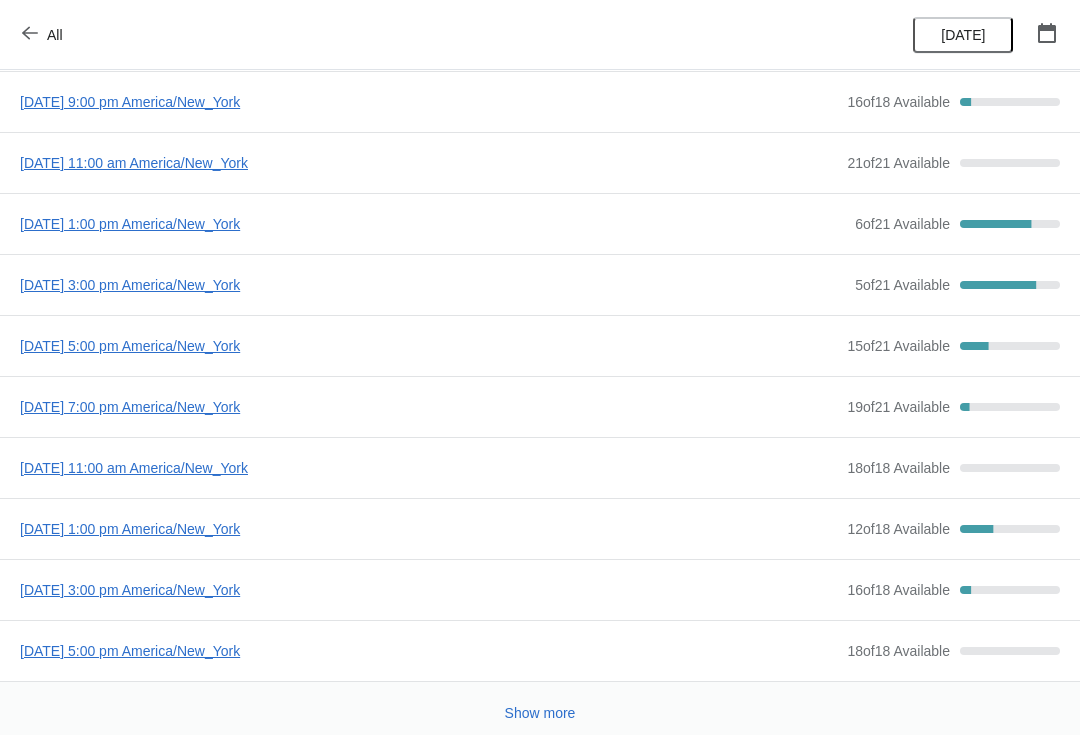 click on "Sunday, July 27, 2025 | 3:00 pm America/New_York 5  of  21   Available 76.19047619047619 %" at bounding box center (540, 284) 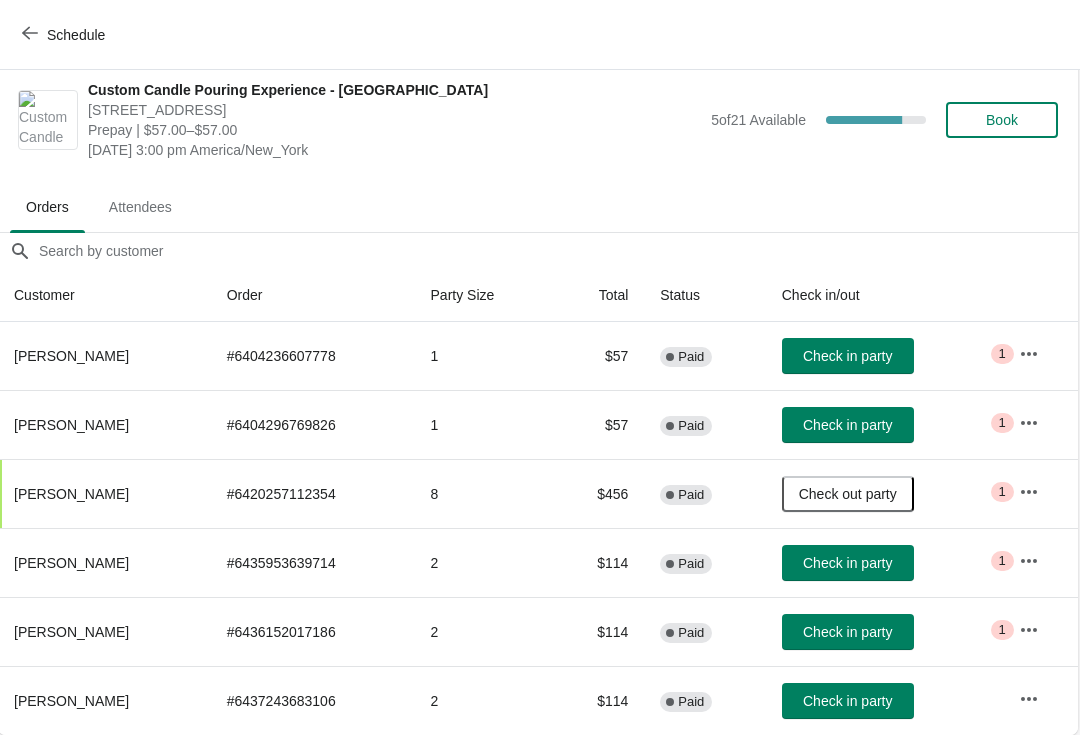 scroll, scrollTop: 10, scrollLeft: 1, axis: both 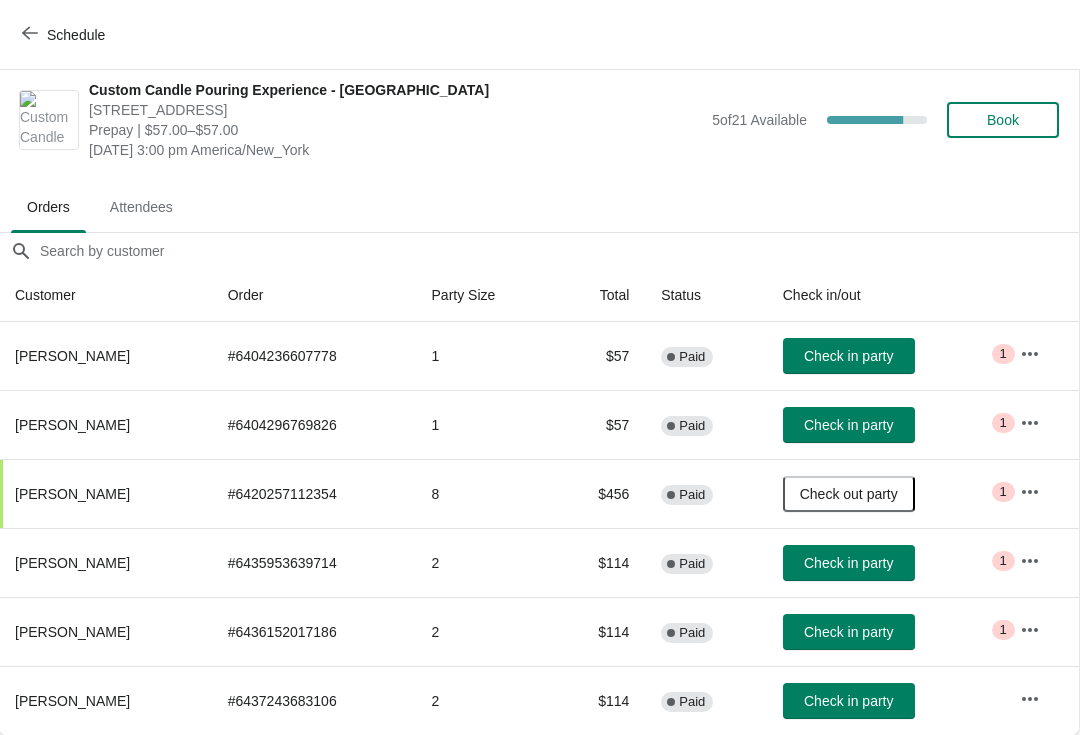 click on "Check in party" at bounding box center (848, 425) 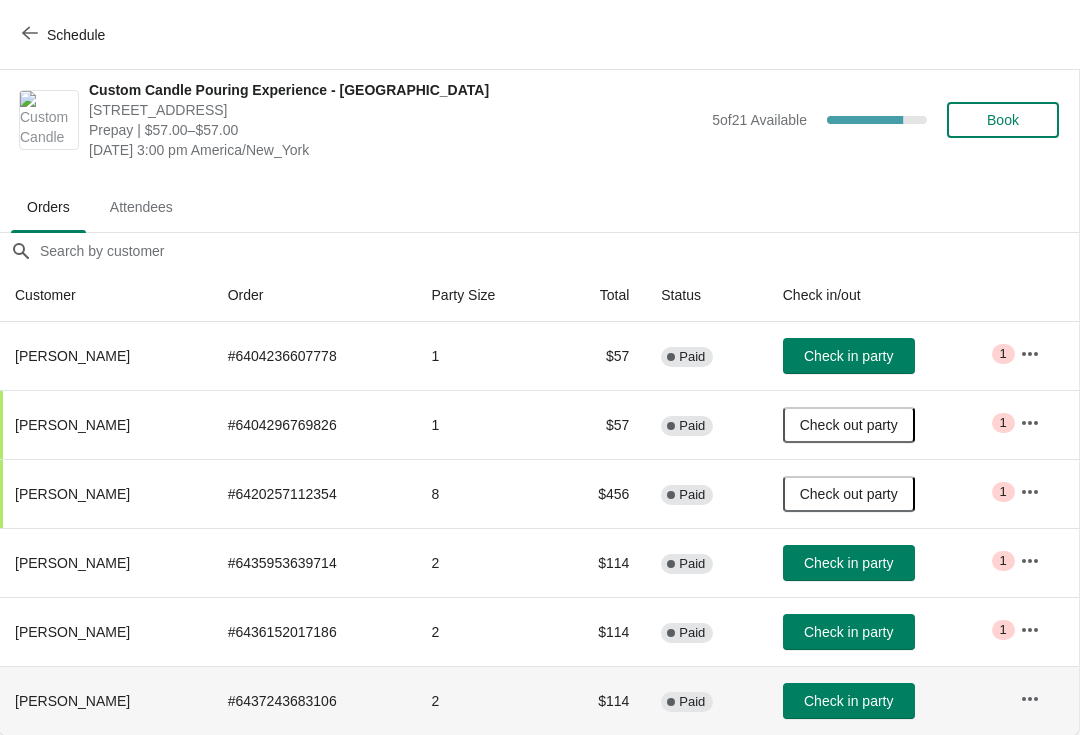 click on "Check in party" at bounding box center (849, 701) 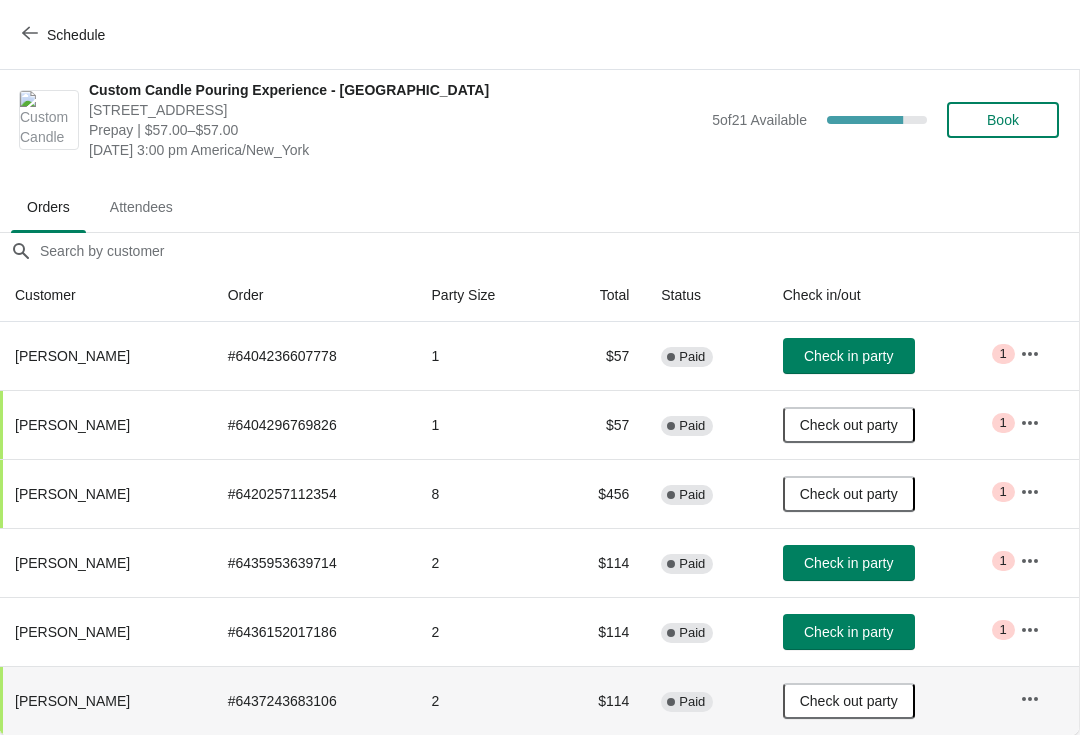 click on "Check in party" at bounding box center [848, 563] 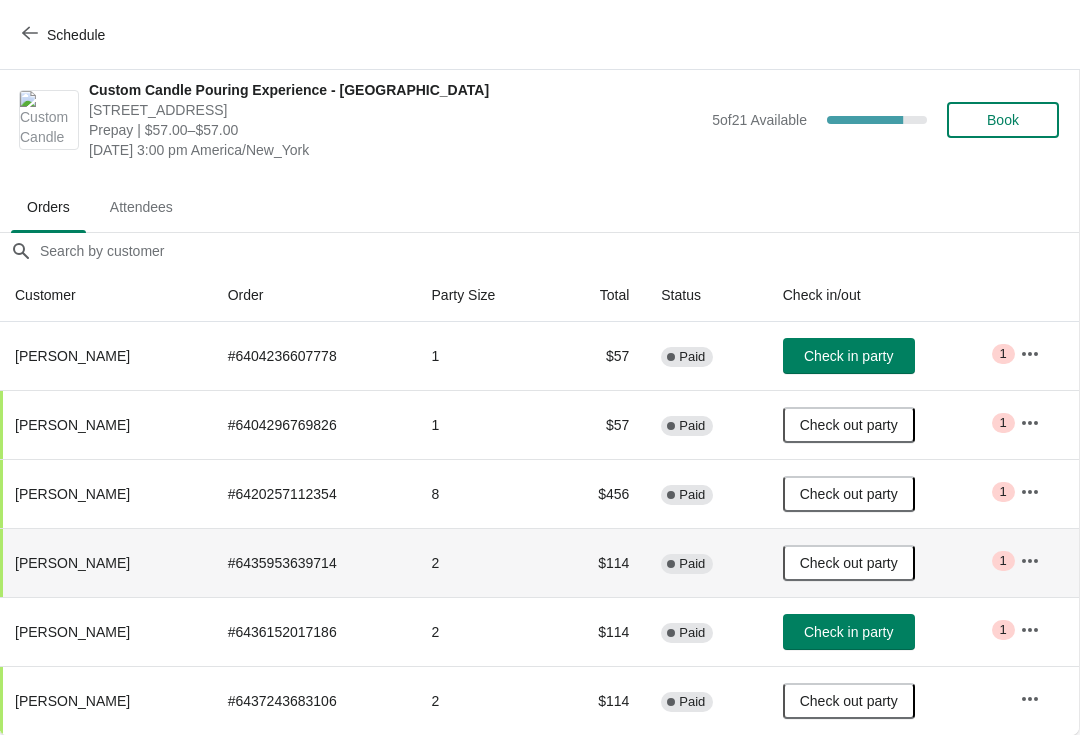 click at bounding box center [1030, 630] 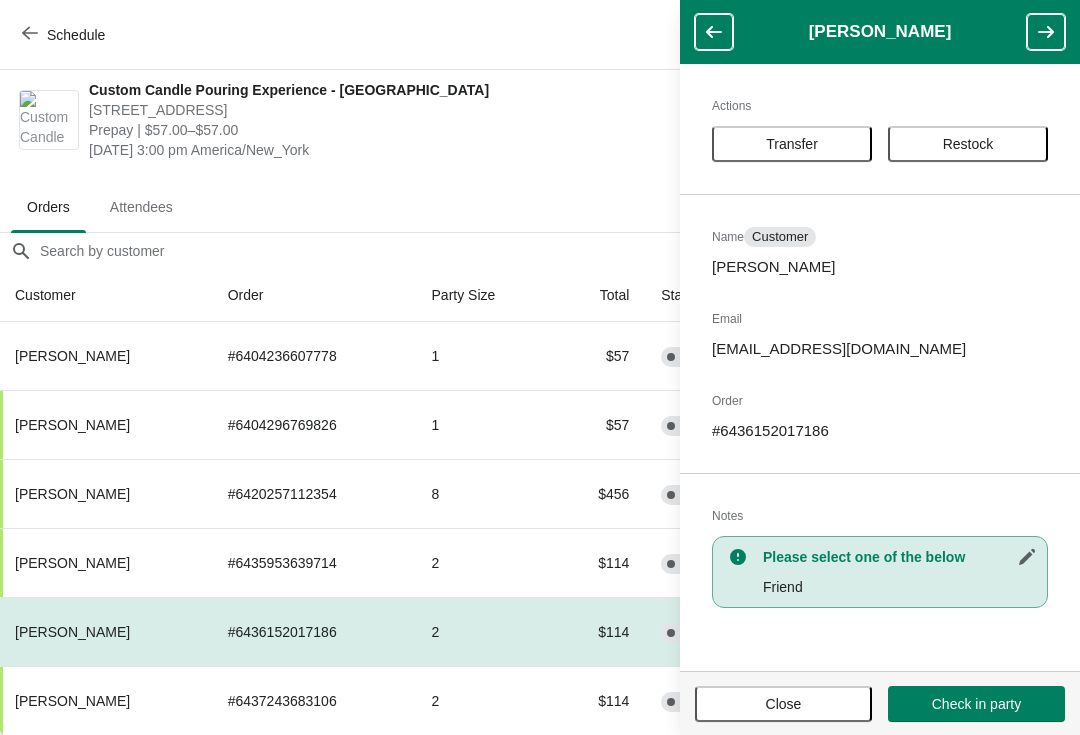click on "Restock" at bounding box center (968, 144) 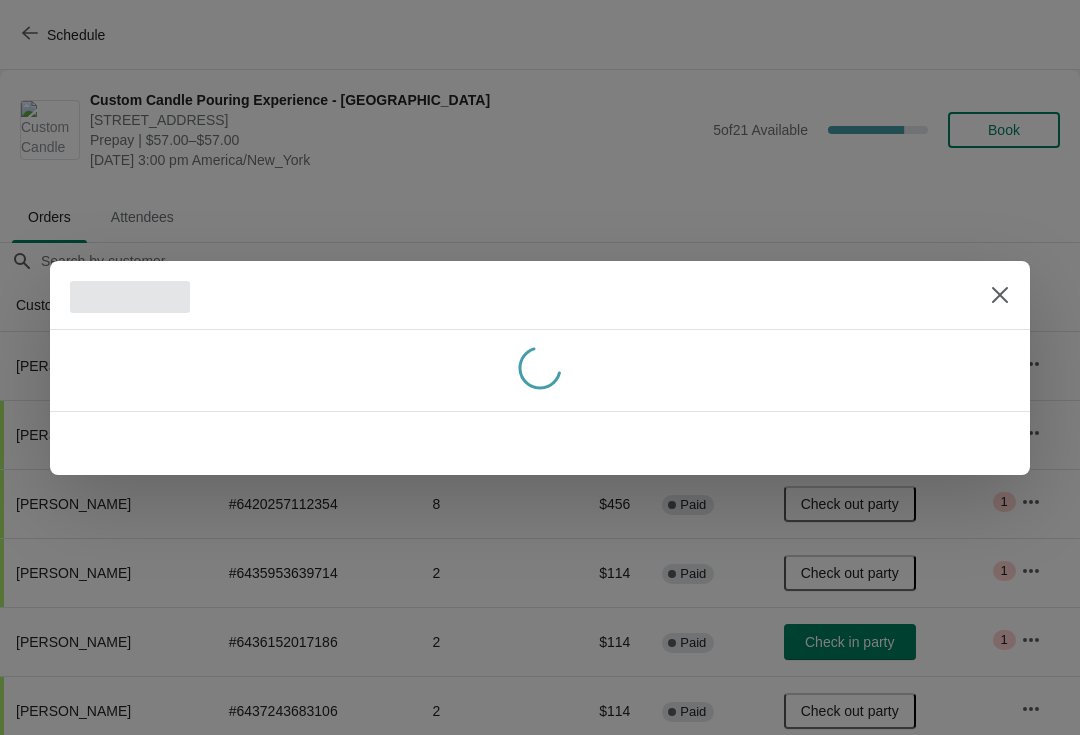 scroll, scrollTop: 0, scrollLeft: 0, axis: both 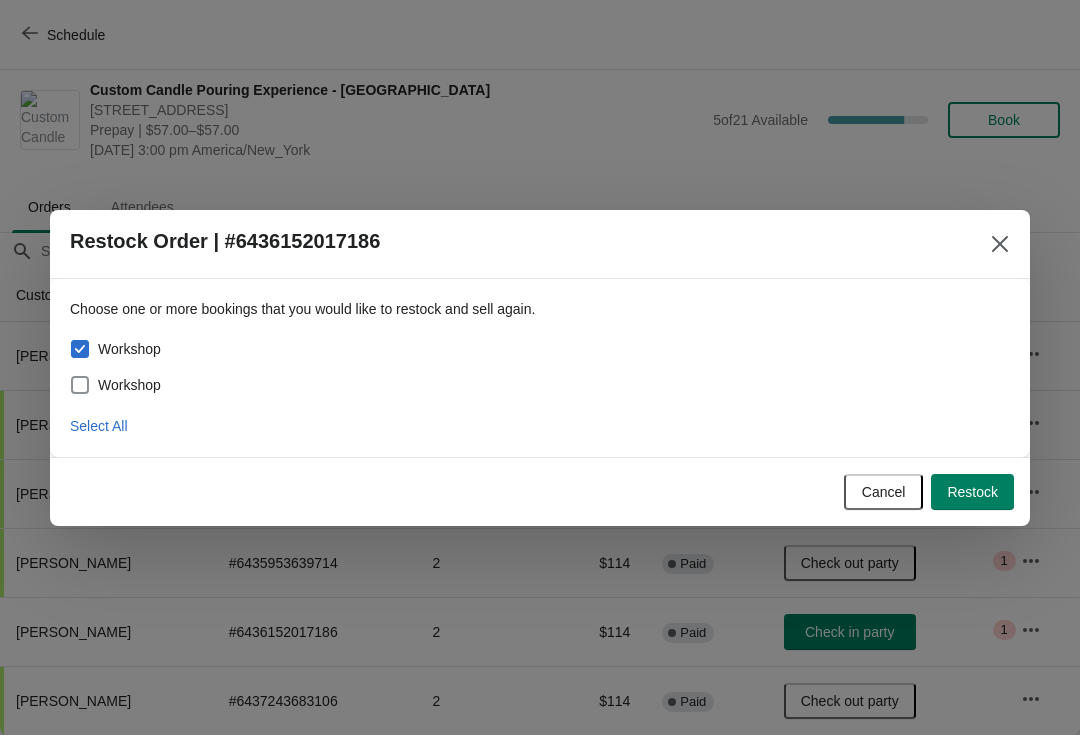 click on "Workshop" at bounding box center (115, 385) 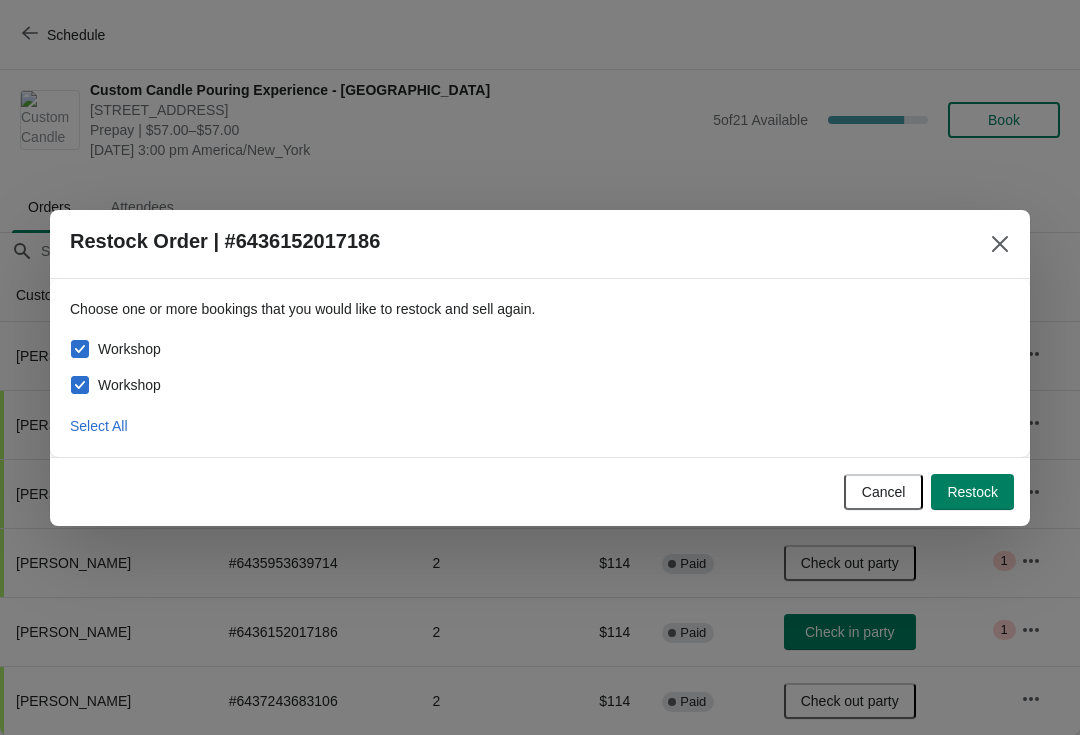 checkbox on "true" 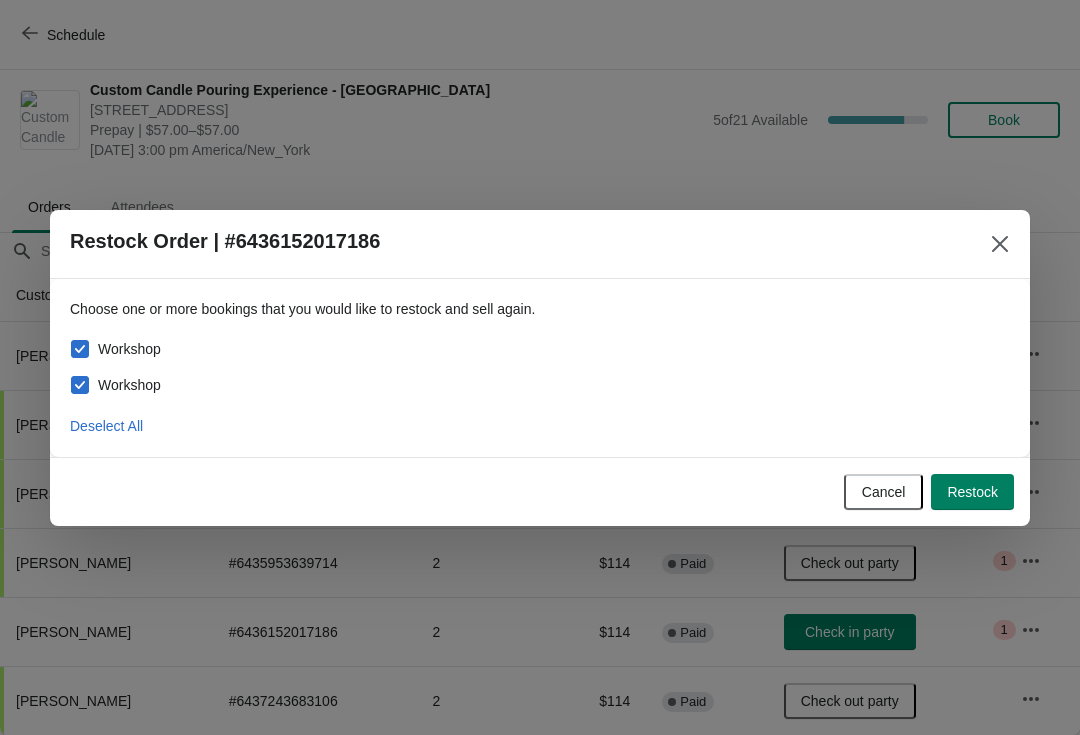 click on "Restock" at bounding box center (972, 492) 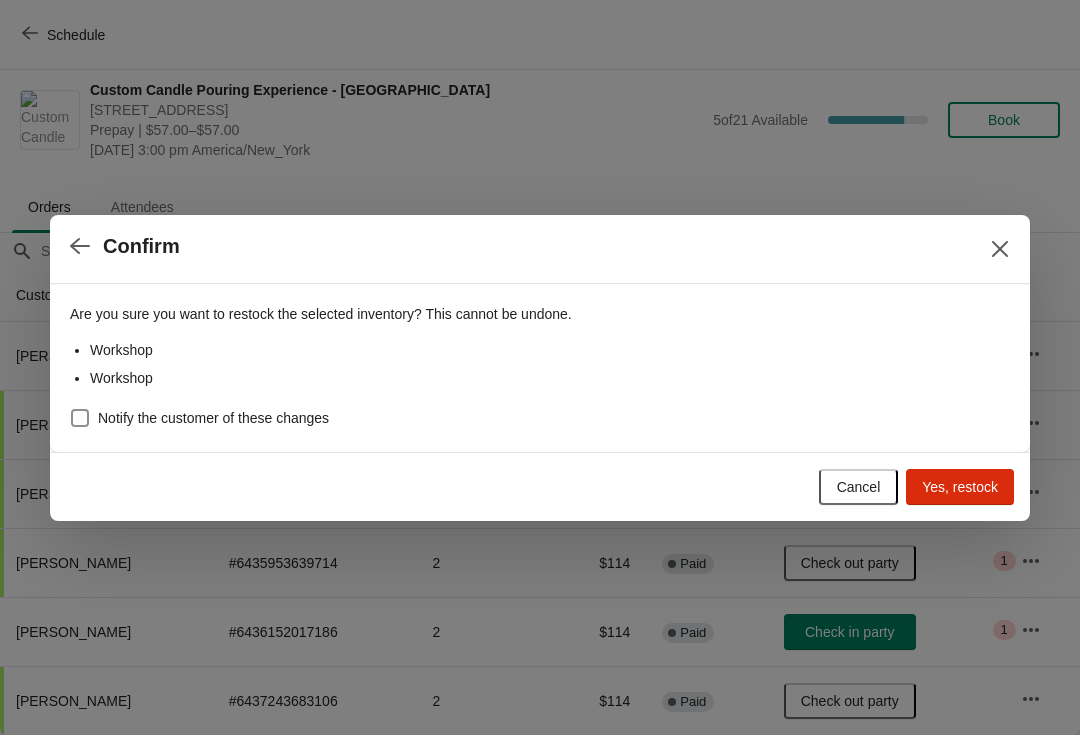 click on "Yes, restock" at bounding box center (960, 487) 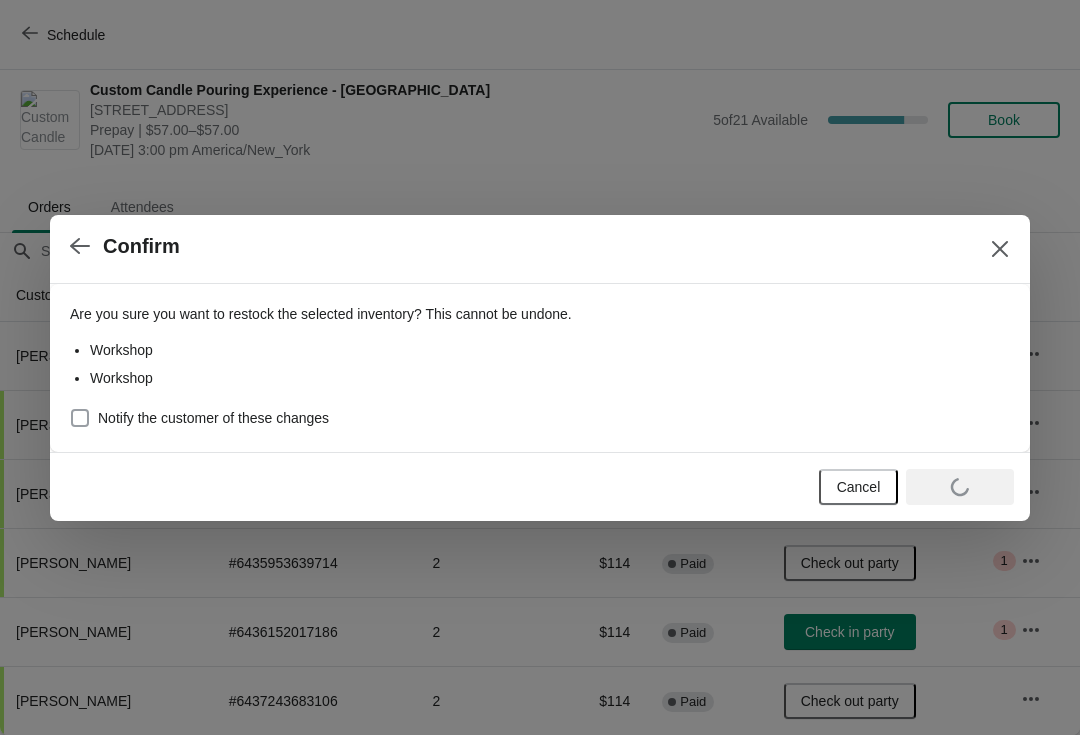 click on "Notify the customer of these changes" at bounding box center [199, 418] 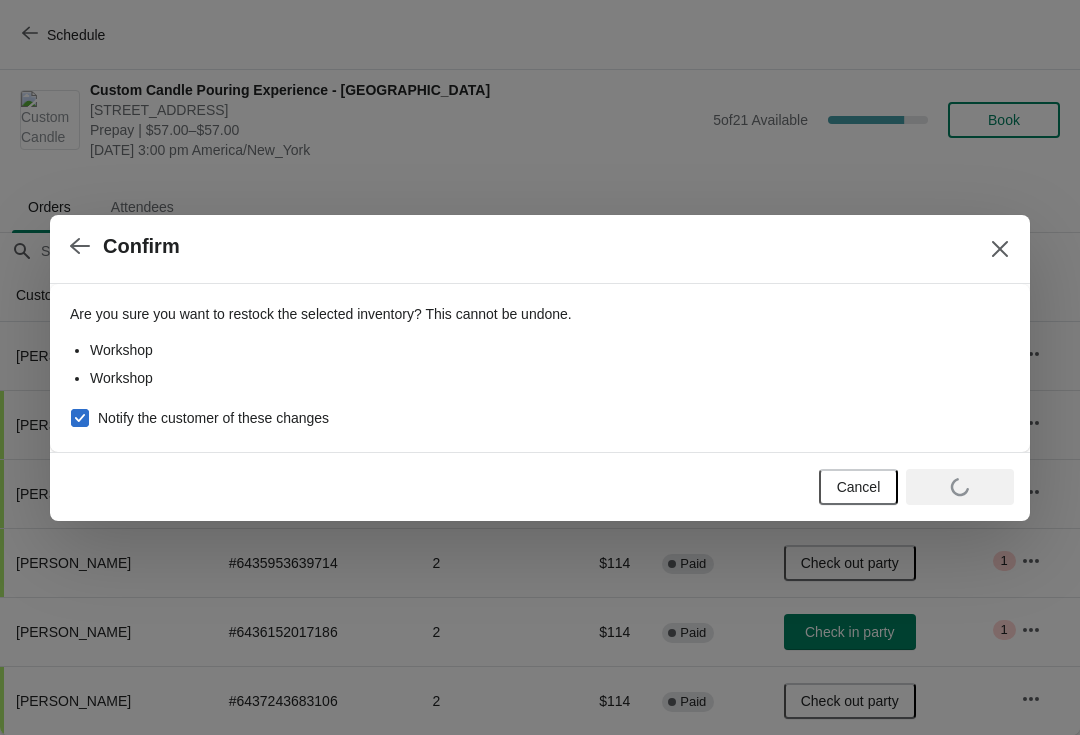 checkbox on "true" 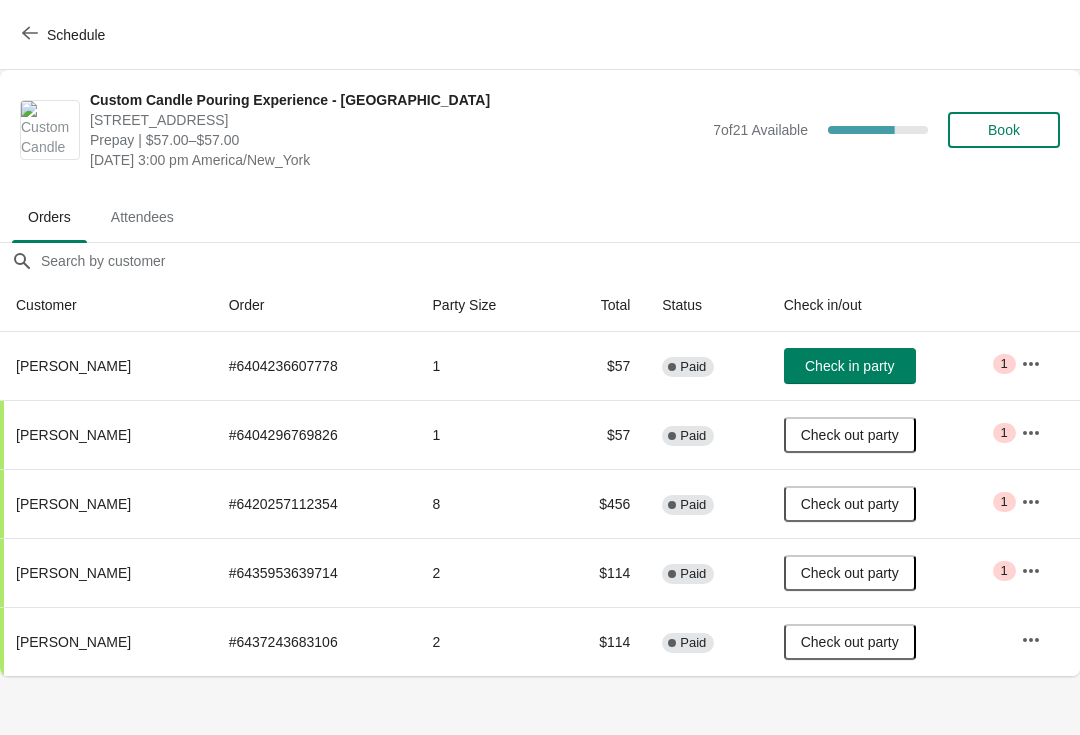 click on "Schedule" at bounding box center [65, 35] 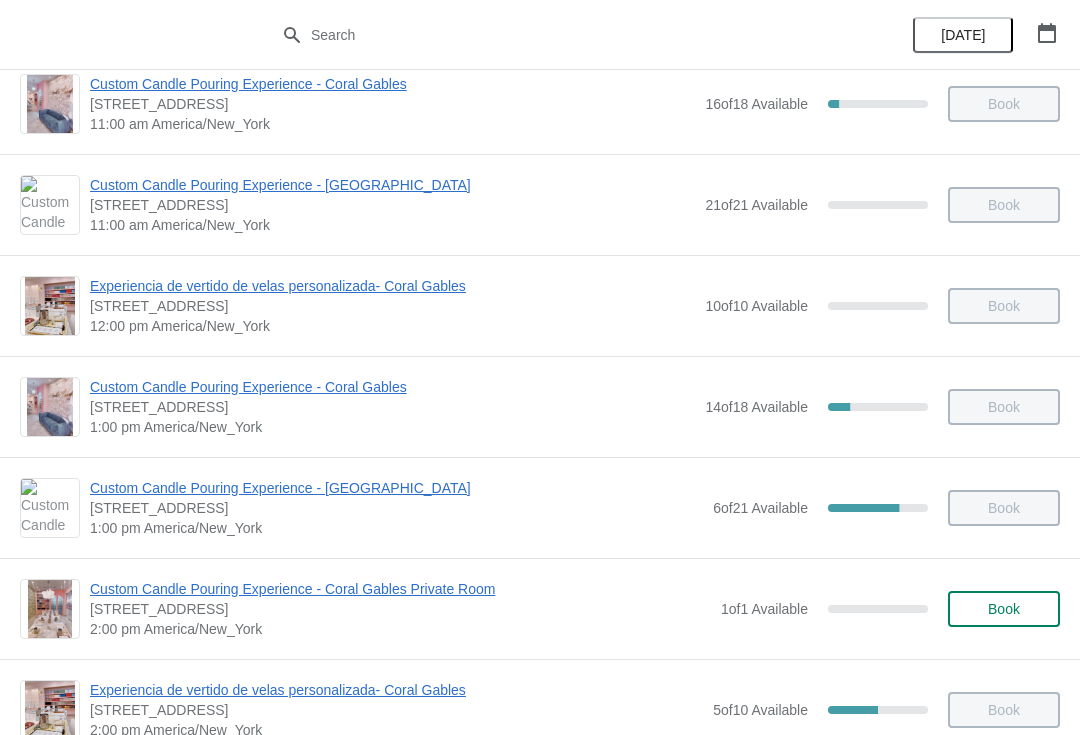 scroll, scrollTop: 231, scrollLeft: 0, axis: vertical 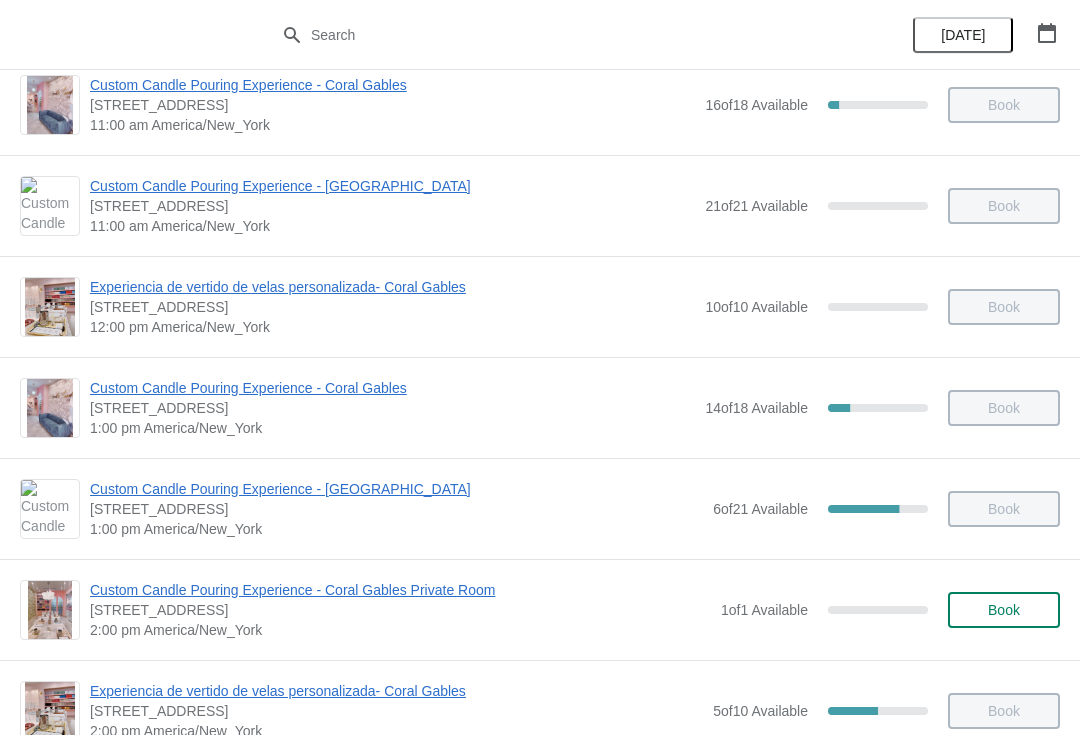 click at bounding box center (540, 35) 